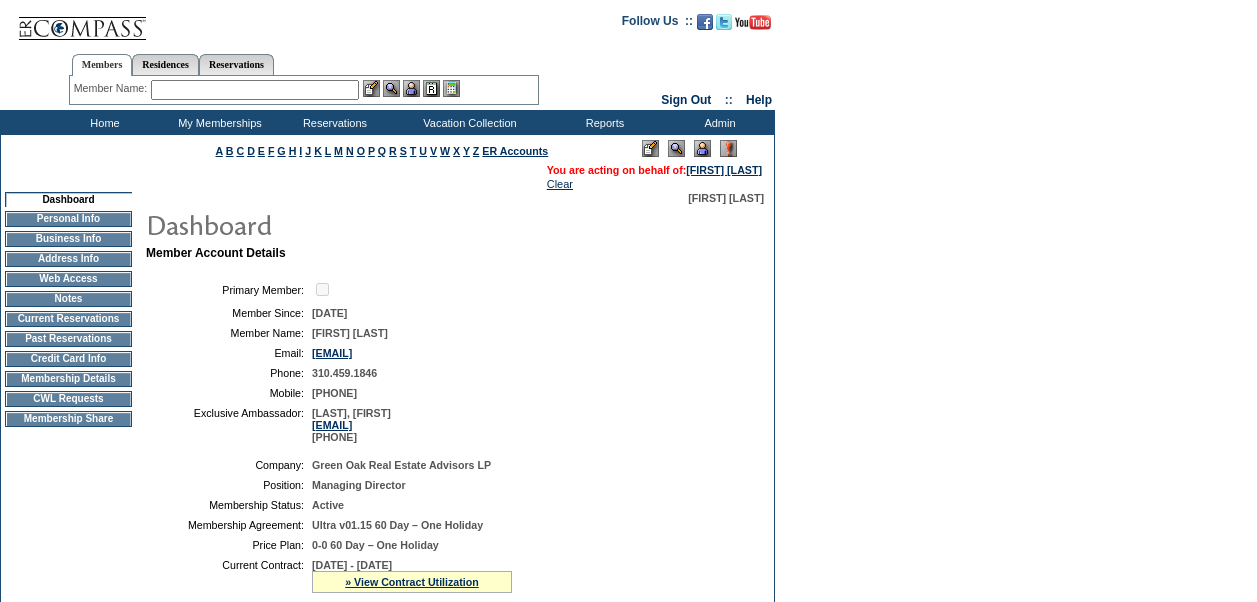 scroll, scrollTop: 0, scrollLeft: 0, axis: both 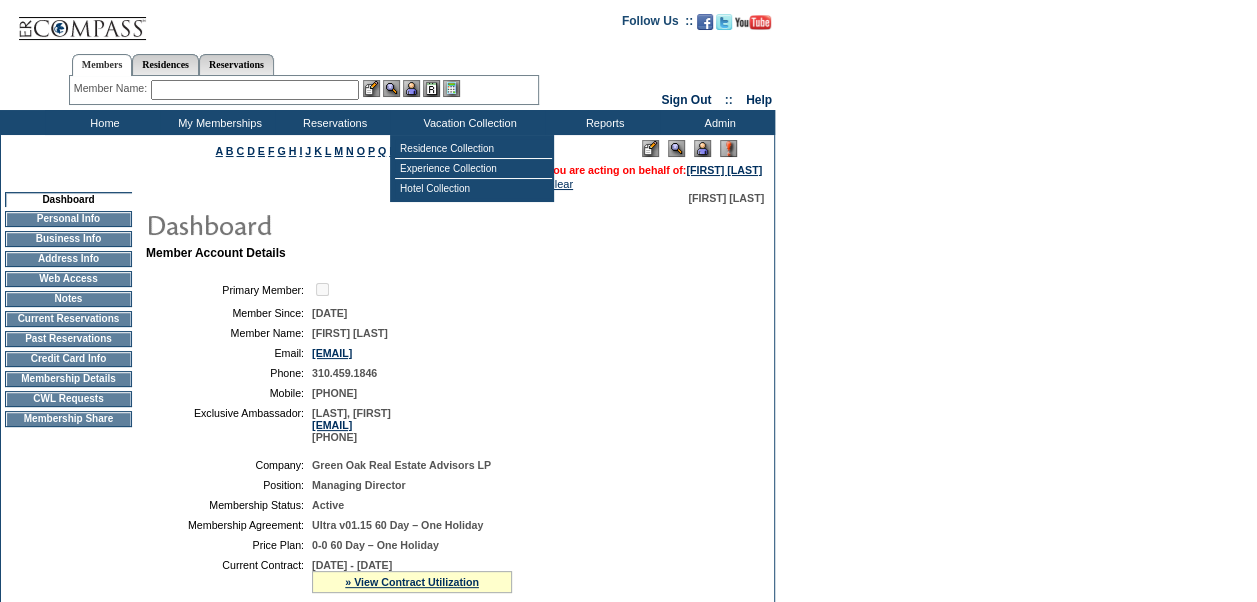 click at bounding box center [702, 148] 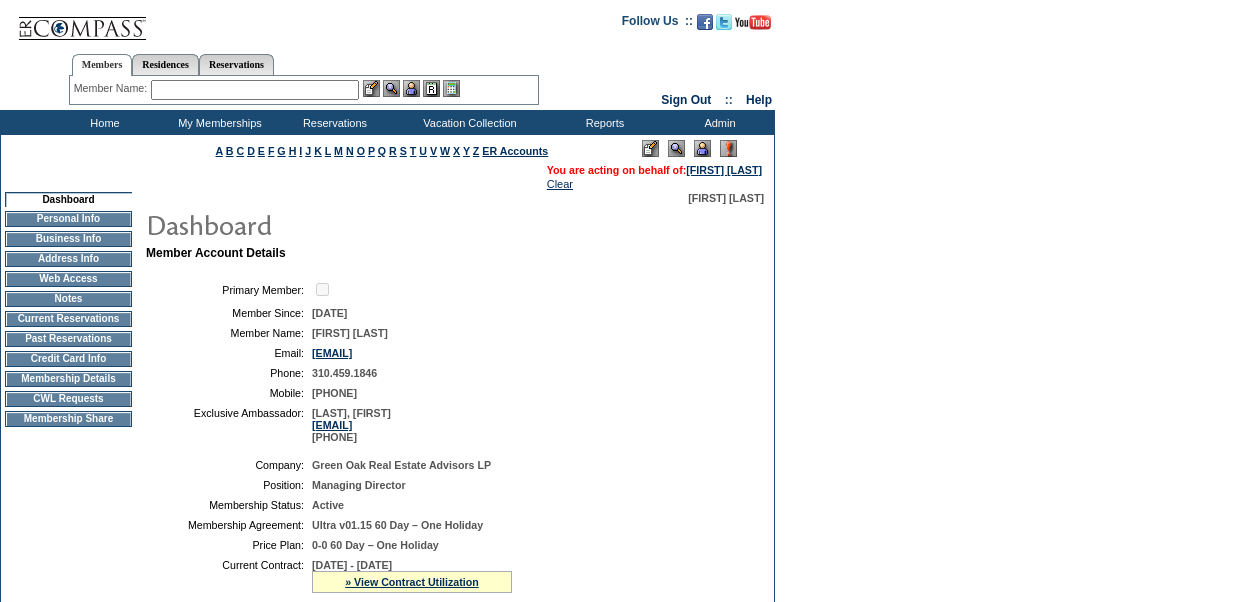 scroll, scrollTop: 0, scrollLeft: 0, axis: both 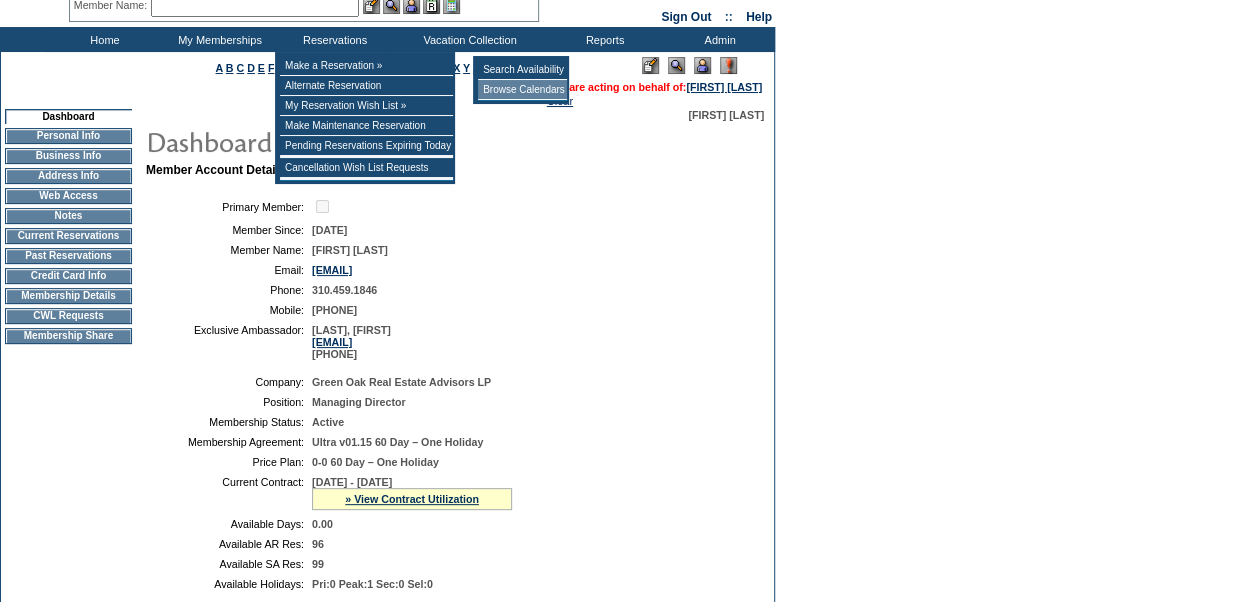 click on "Browse Calendars" at bounding box center [522, 90] 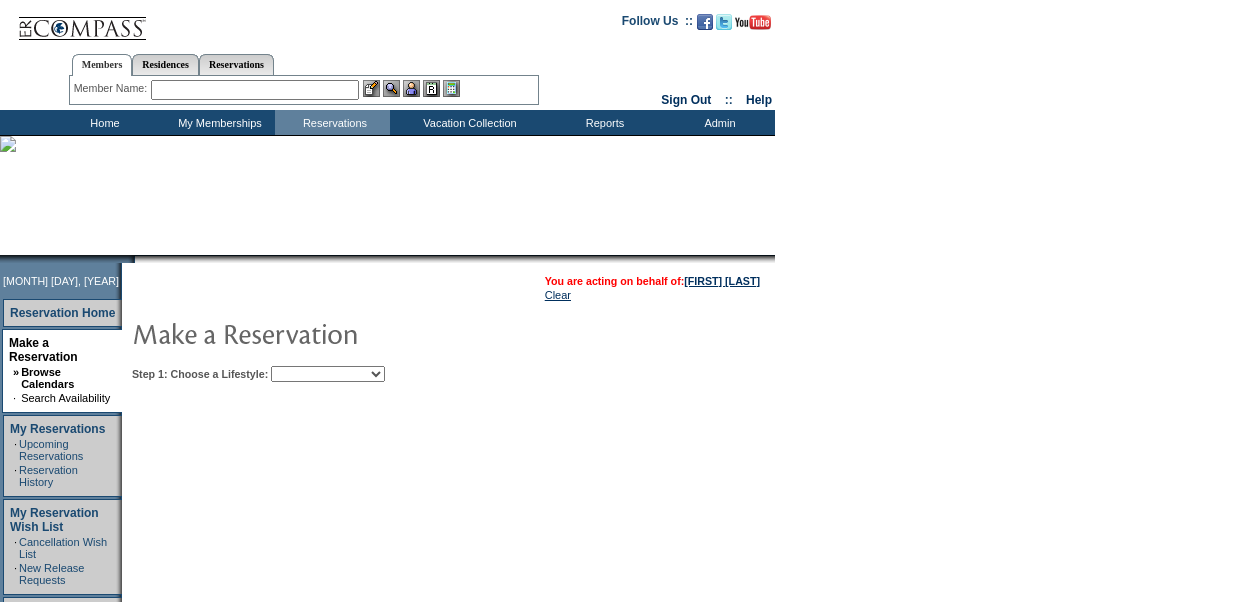 scroll, scrollTop: 0, scrollLeft: 0, axis: both 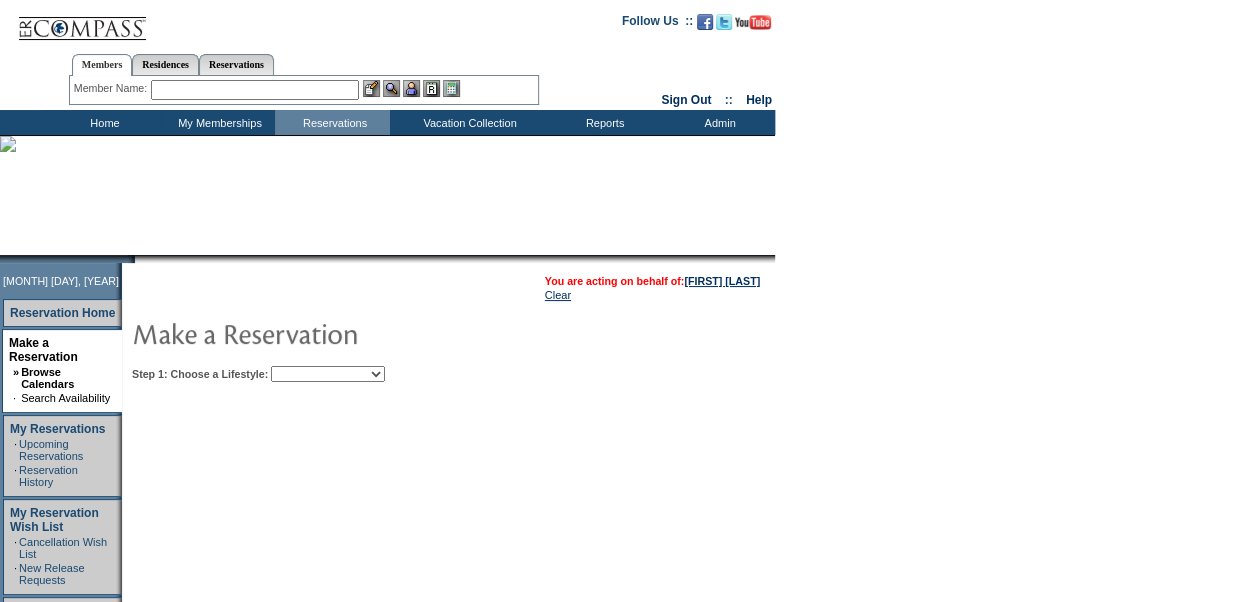 click on "You are acting on behalf of:  Heidi Epstein
Clear
Step 1: Choose a Lifestyle:
My Favorites
Beach
Leisure
Metropolitan
Mountain
OIAL for Adventure
OIAL for Couples
OIAL for Families
Once in a Lifetime
Select All" at bounding box center [509, 325] 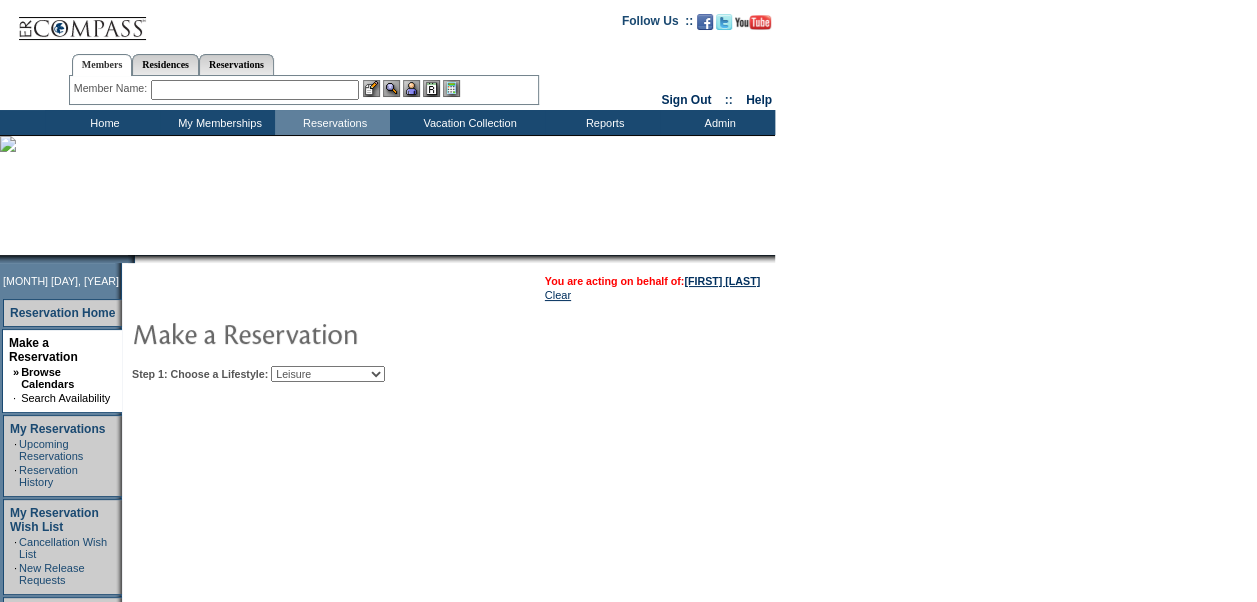 click on "My Favorites
Beach
Leisure
Metropolitan
Mountain
OIAL for Adventure
OIAL for Couples
OIAL for Families
Once in a Lifetime" at bounding box center [328, 374] 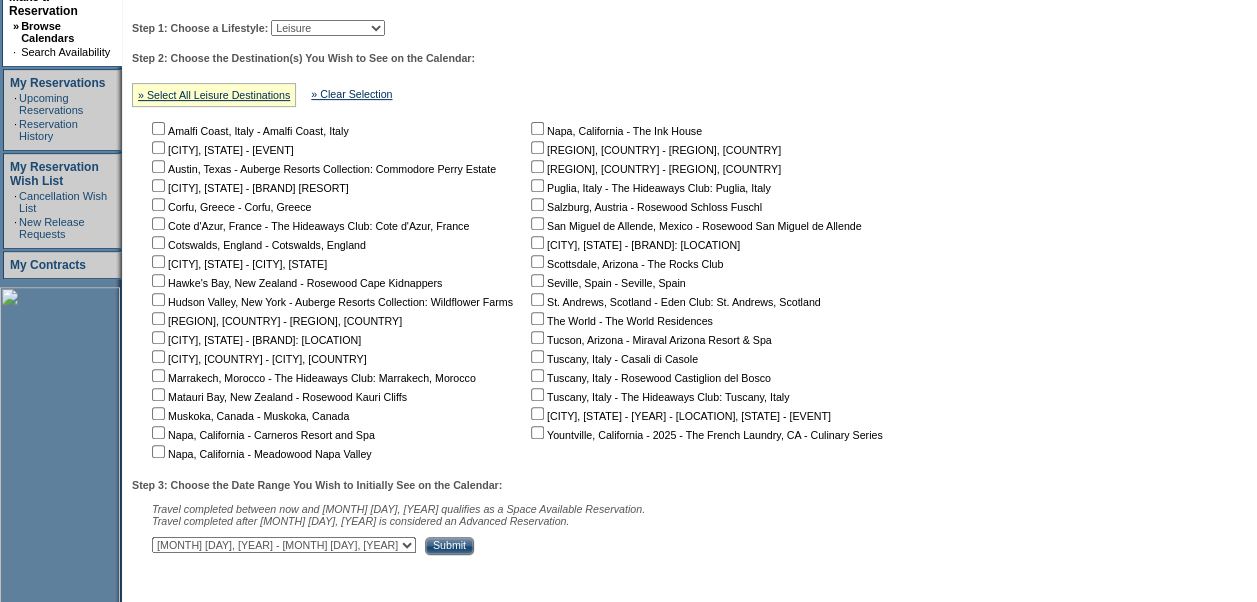 scroll, scrollTop: 347, scrollLeft: 0, axis: vertical 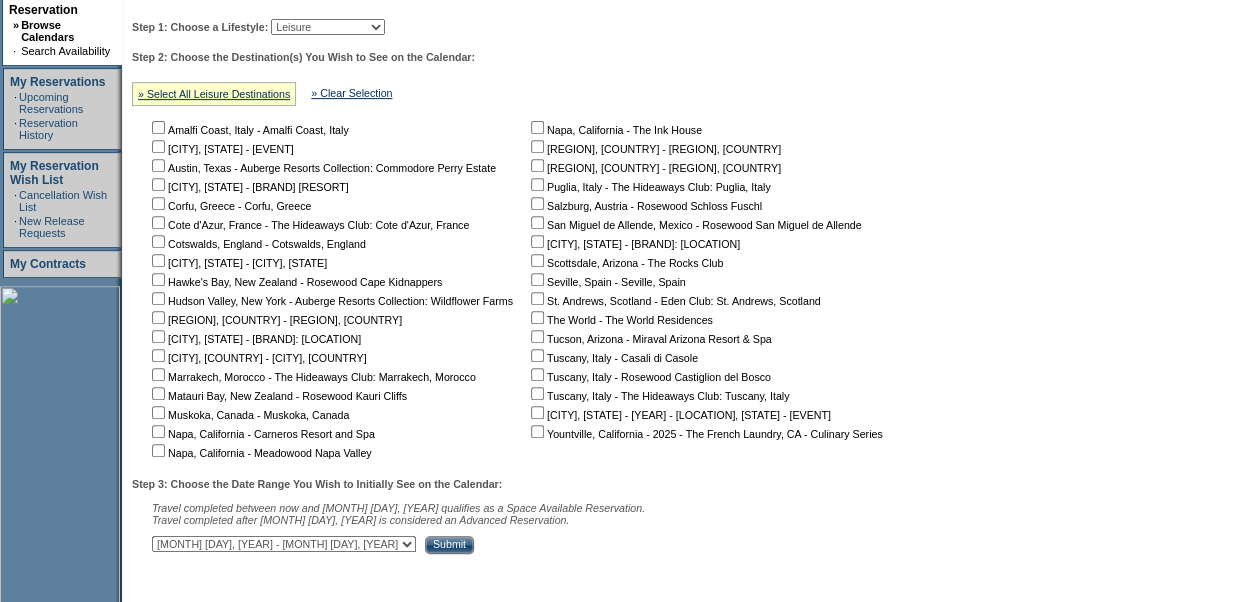 click on "My Favorites
Beach
Leisure
Metropolitan
Mountain
OIAL for Adventure
OIAL for Couples
OIAL for Families
Once in a Lifetime" at bounding box center [328, 27] 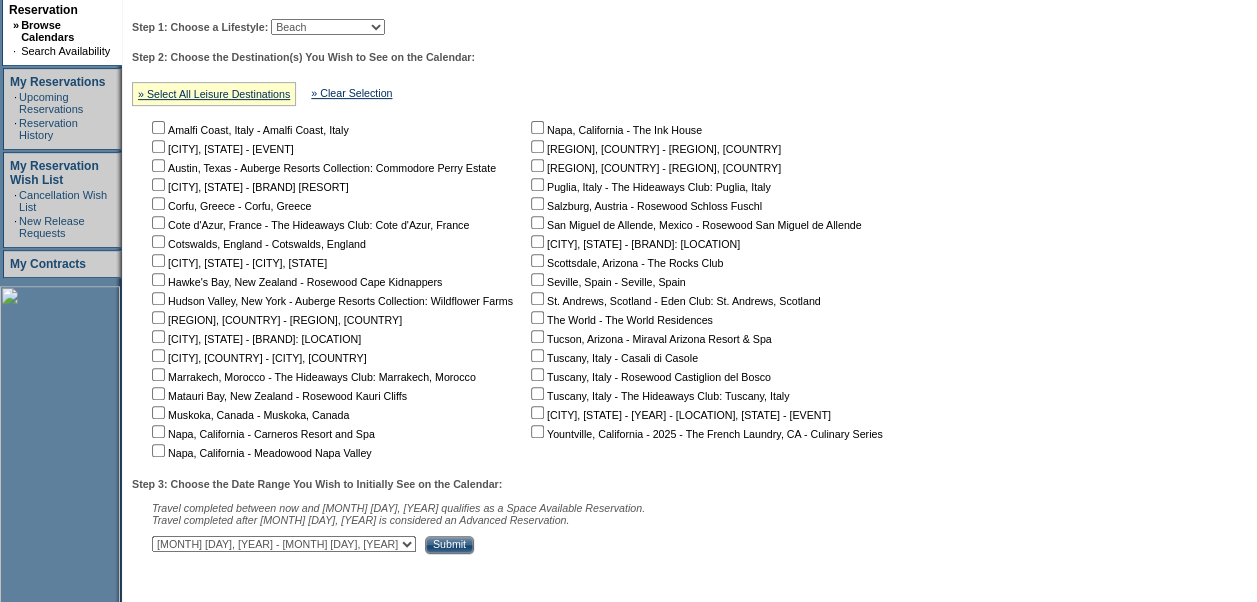 click on "My Favorites
Beach
Leisure
Metropolitan
Mountain
OIAL for Adventure
OIAL for Couples
OIAL for Families
Once in a Lifetime" at bounding box center (328, 27) 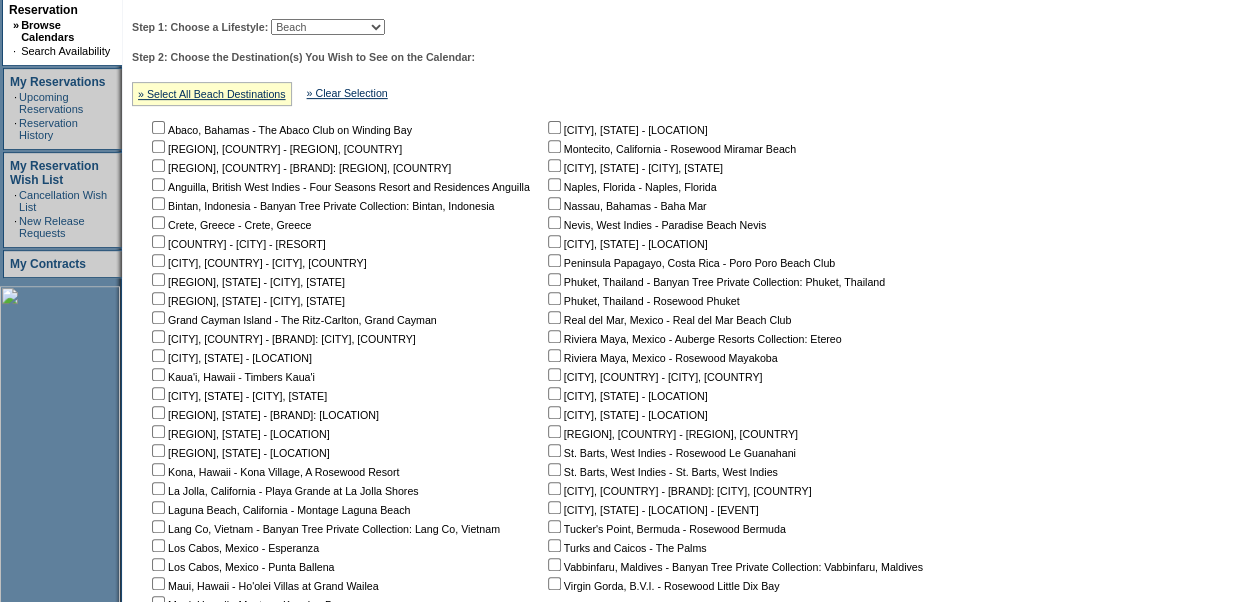 click at bounding box center (158, 127) 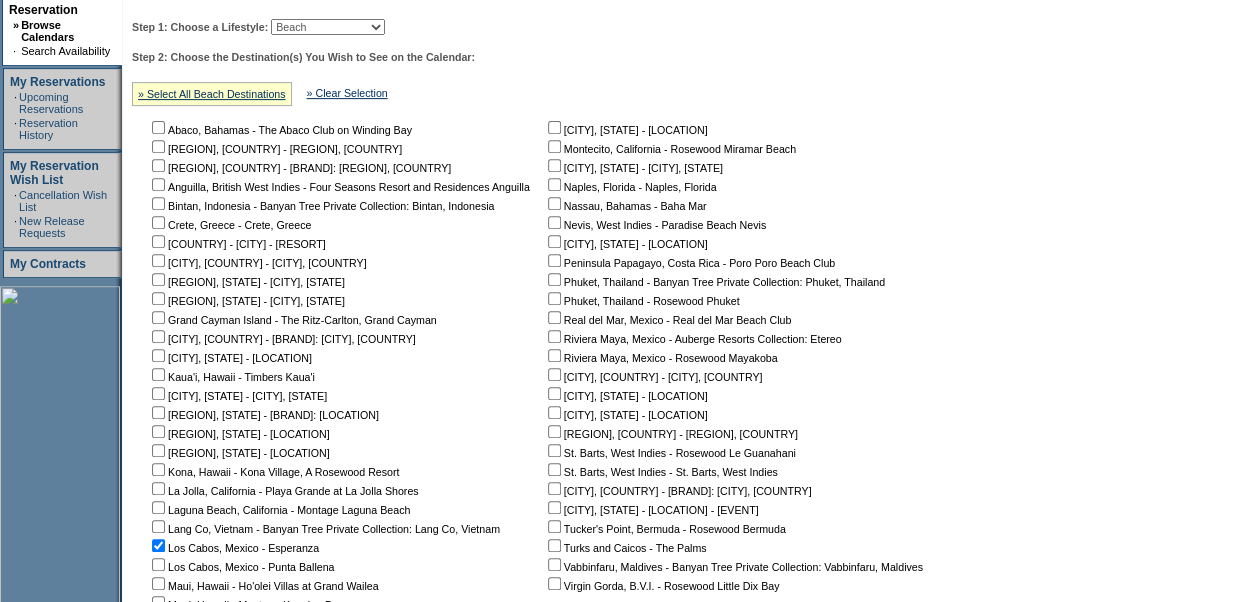 click at bounding box center (158, 127) 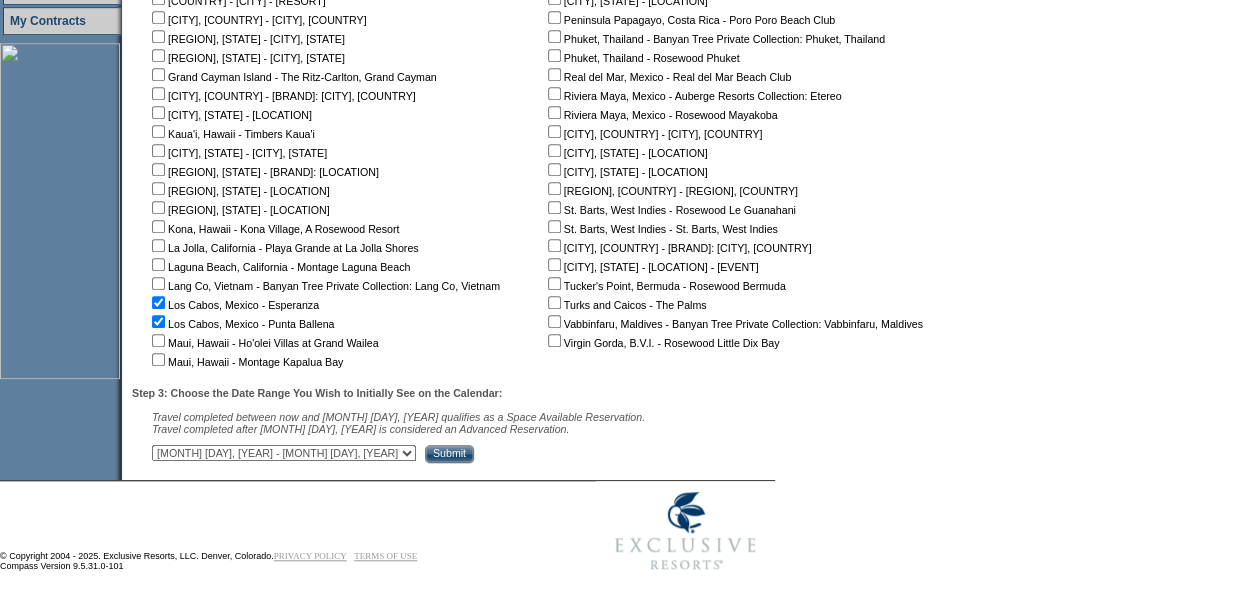 scroll, scrollTop: 602, scrollLeft: 0, axis: vertical 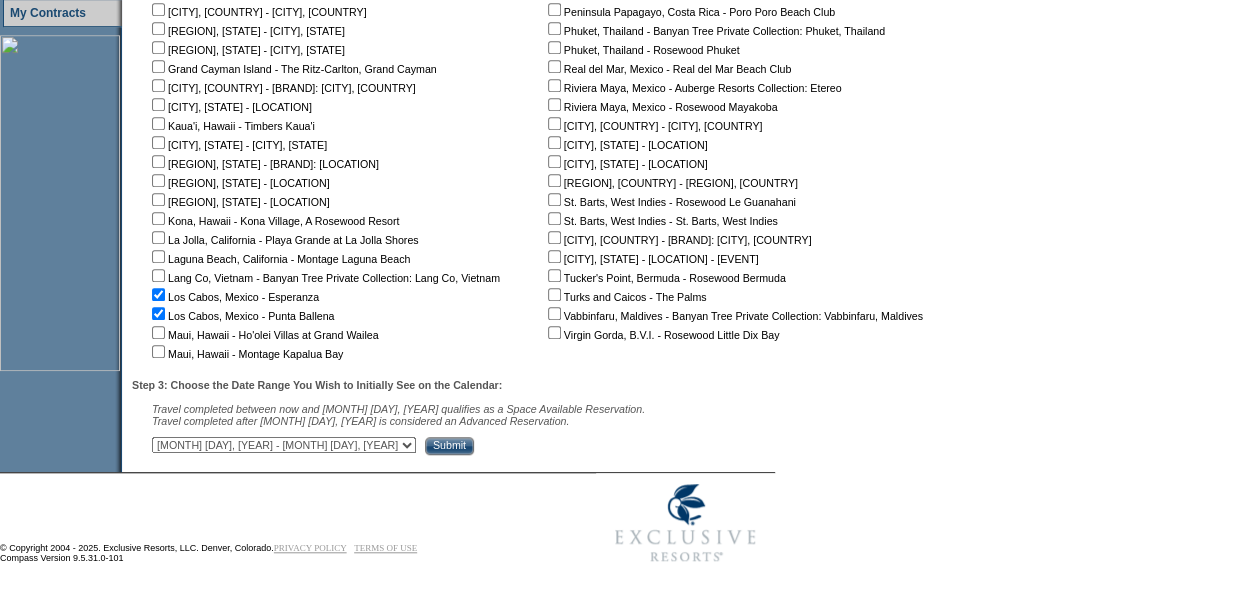 click on "August 1, 2025 - September 15, 2025
September 16, 2025 - October 30, 2025
October 31, 2025 - December 14, 2025
December 15, 2025 - January 28, 2026
January 29, 2026 - March 14, 2026
March 15, 2026 - April 28, 2026
April 29, 2026 - June 12, 2026
June 13, 2026 - July 27, 2026
July 28, 2026 - September 10, 2026
September 11, 2026 - October 25, 2026
October 26, 2026 - December 9, 2026
December 10, 2026 - January 23, 2027
January 24, 2027 - March 9, 2027
March 10, 2027 - April 23, 2027
April 24, 2027 - June 7, 2027
June 8, 2027 - July 22, 2027
July 23, 2027 - September 5, 2027
September 6, 2027 - September 15, 2027" at bounding box center (284, 445) 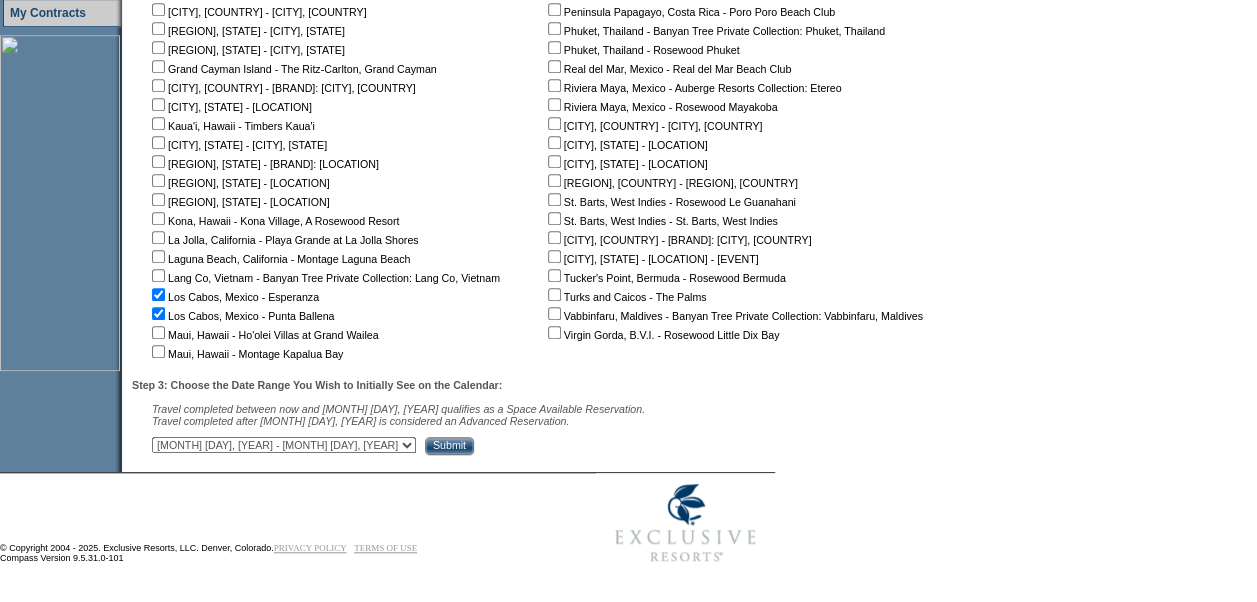 click on "Submit" at bounding box center [449, 446] 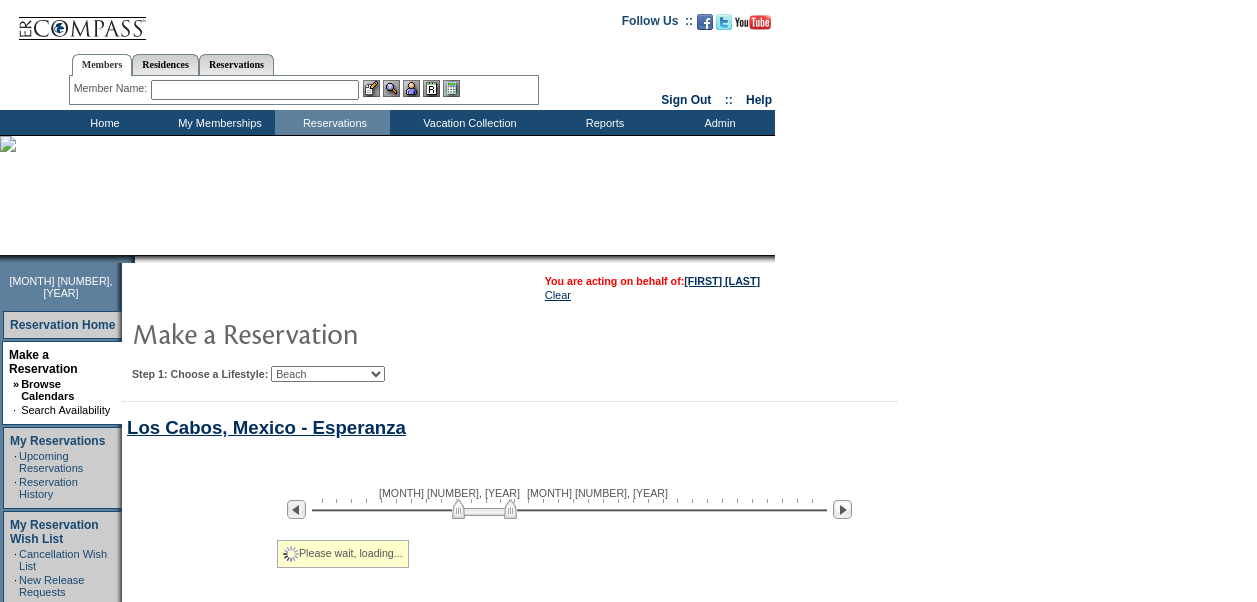 scroll, scrollTop: 399, scrollLeft: 0, axis: vertical 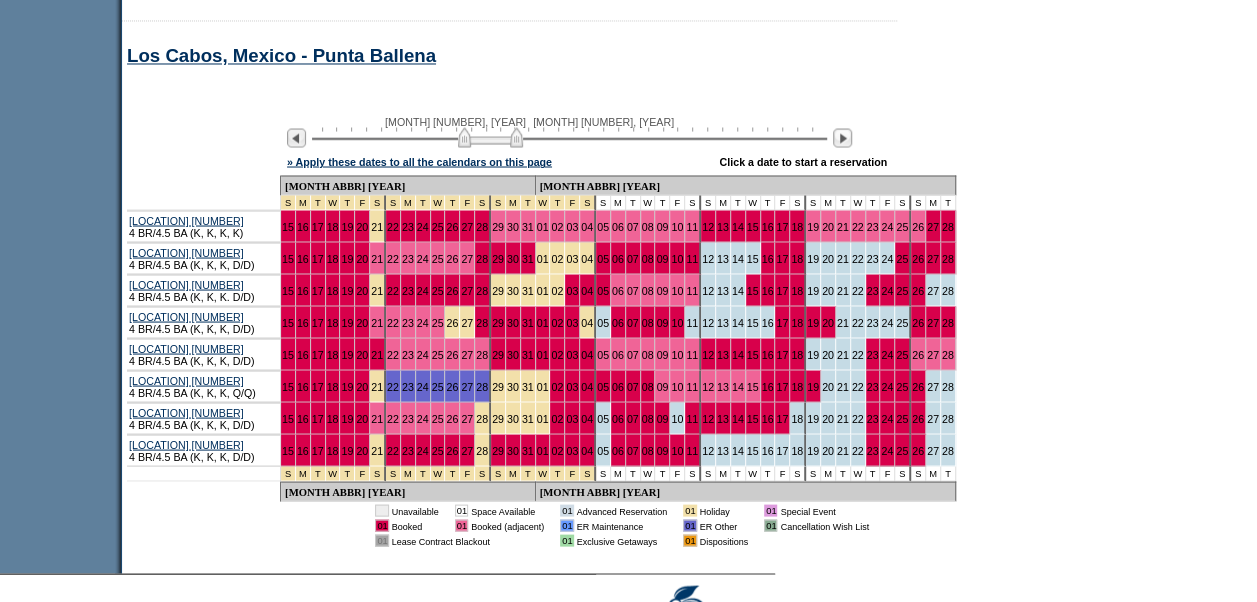 drag, startPoint x: 511, startPoint y: 147, endPoint x: 520, endPoint y: 153, distance: 10.816654 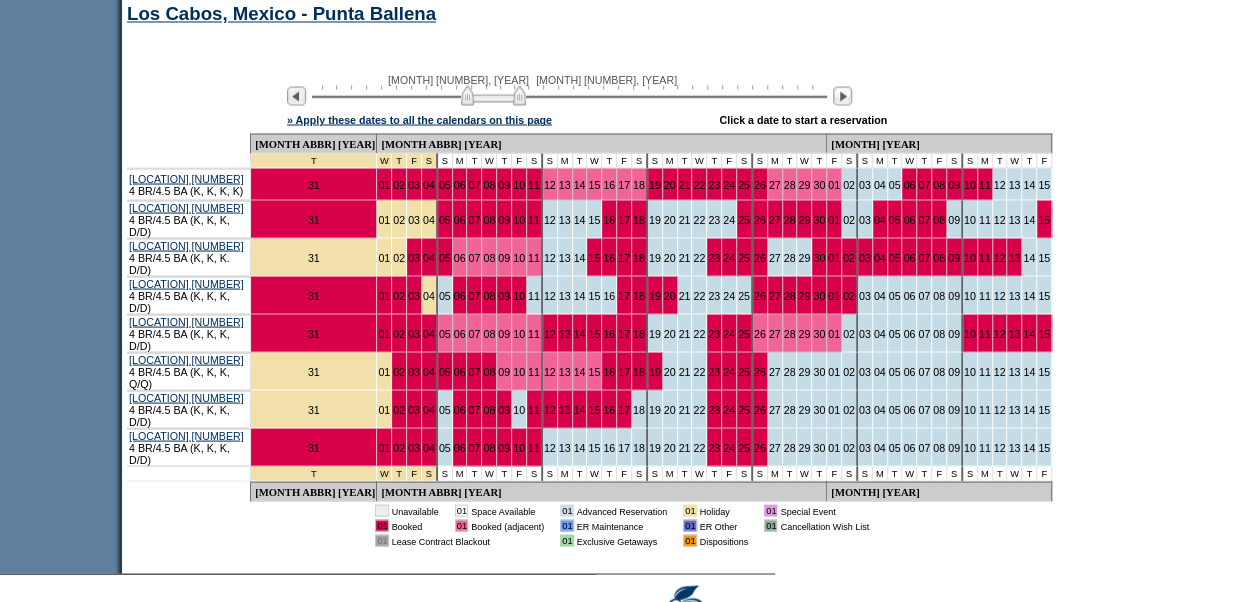 scroll, scrollTop: 1824, scrollLeft: 0, axis: vertical 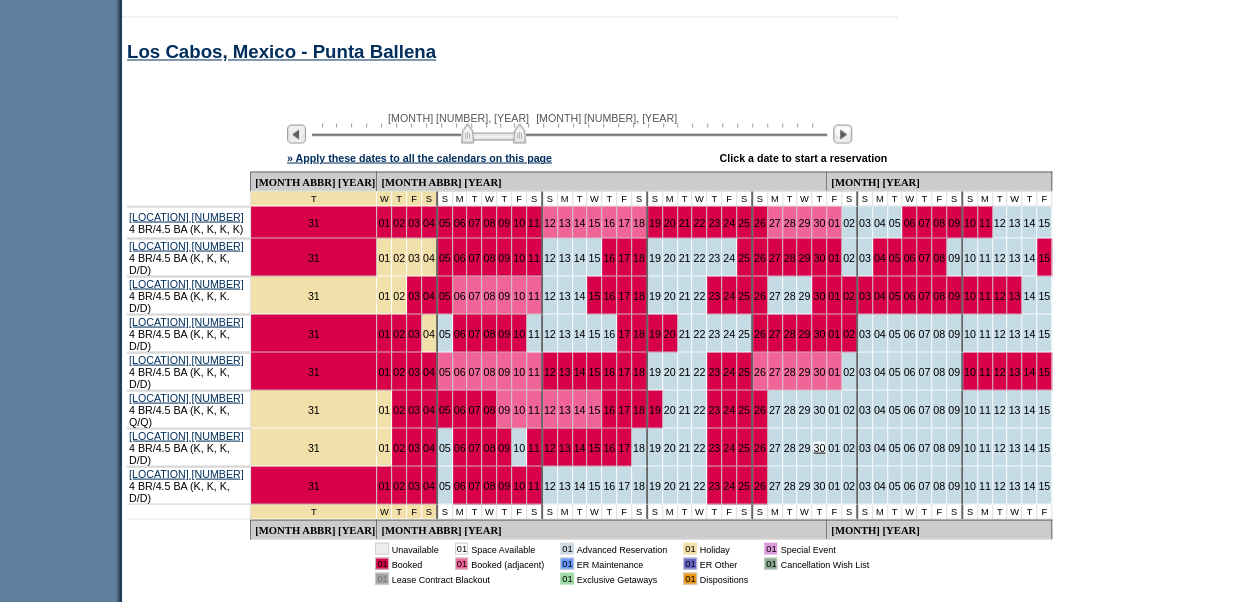 click on "30" at bounding box center (819, 447) 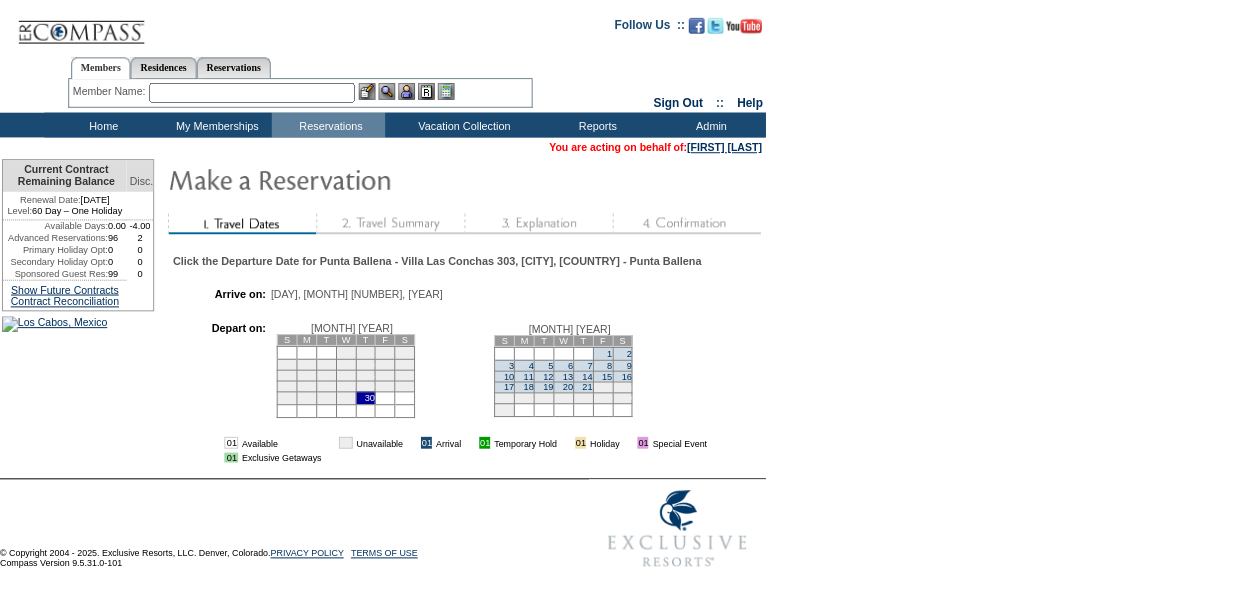 scroll, scrollTop: 0, scrollLeft: 0, axis: both 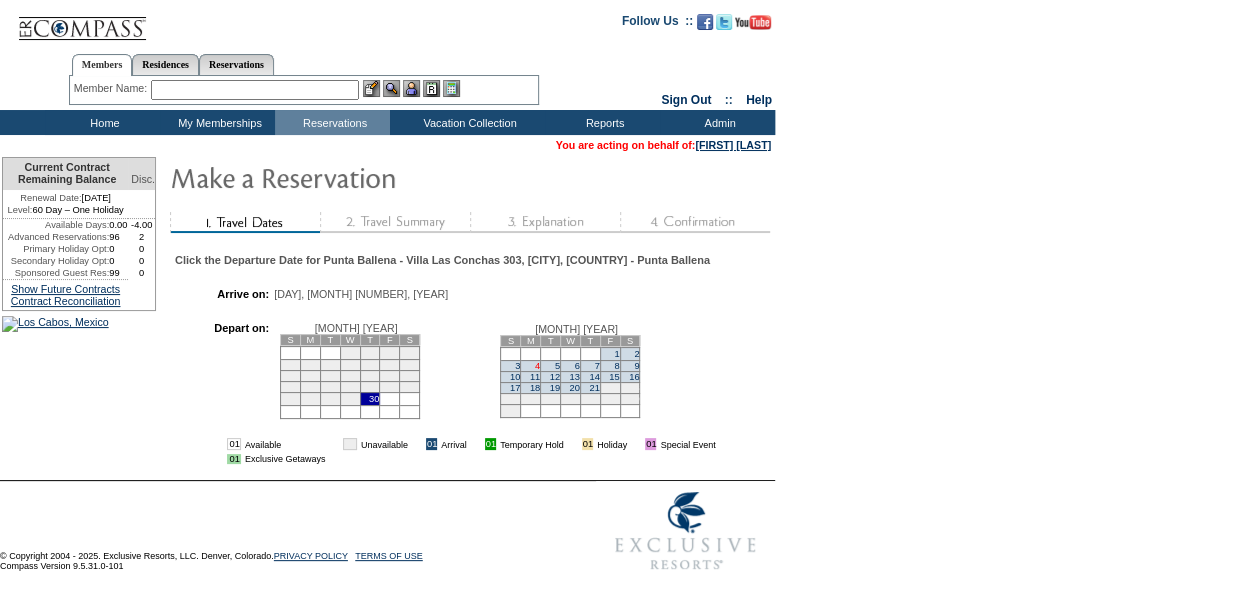 click on "4" at bounding box center (537, 366) 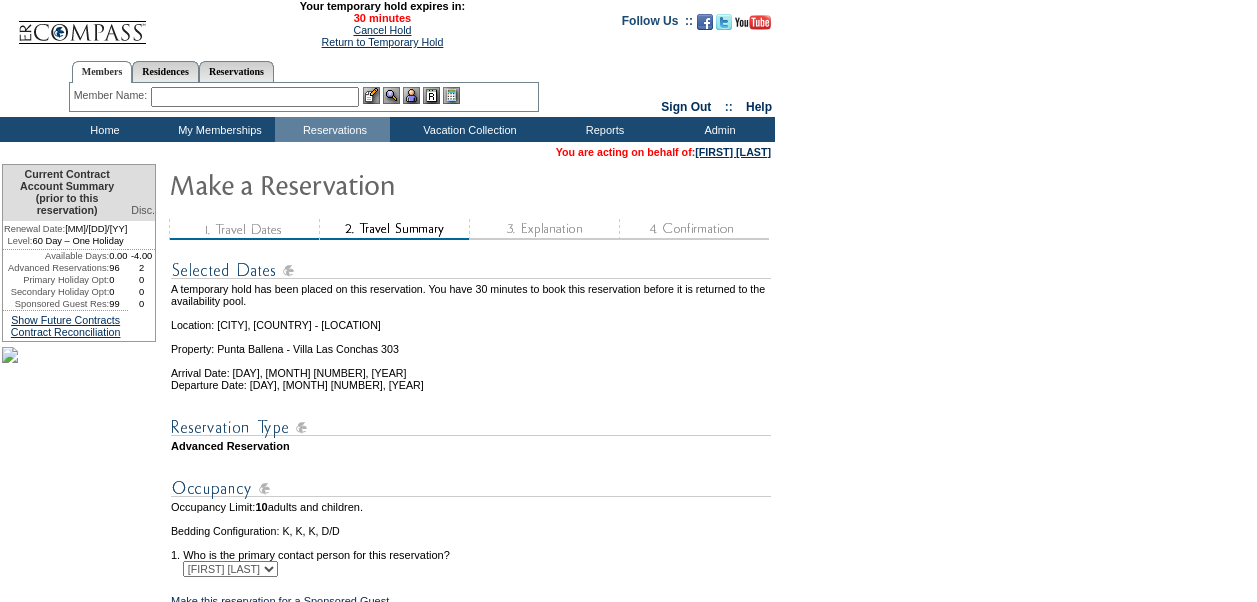 scroll, scrollTop: 0, scrollLeft: 0, axis: both 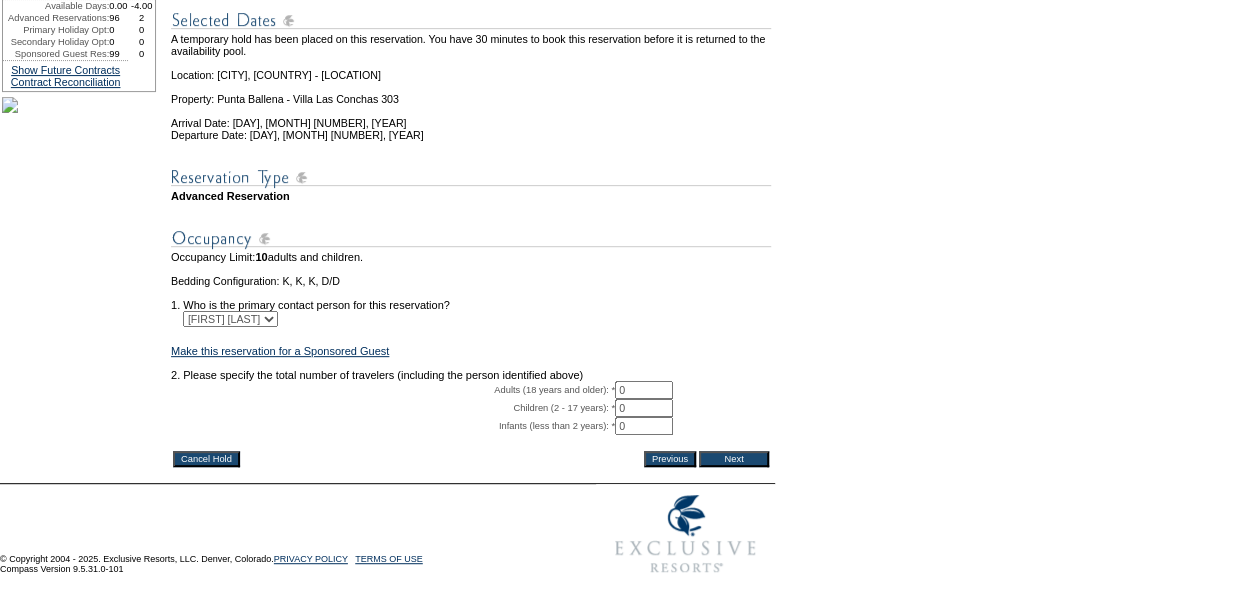 click on "0" at bounding box center [644, 390] 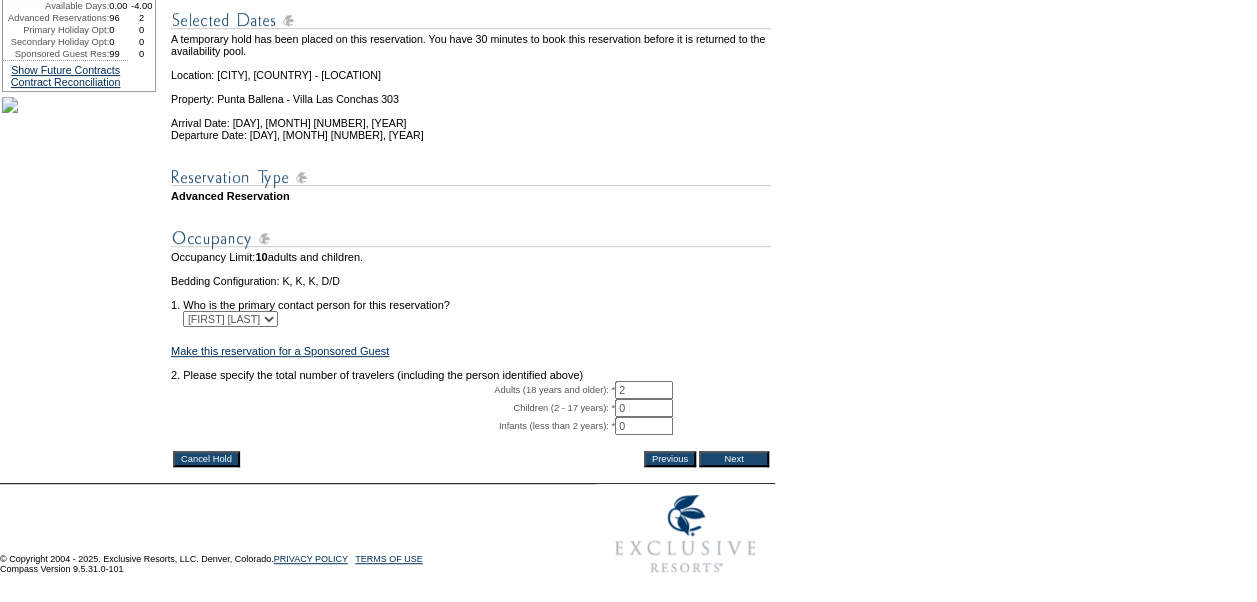 type on "2" 